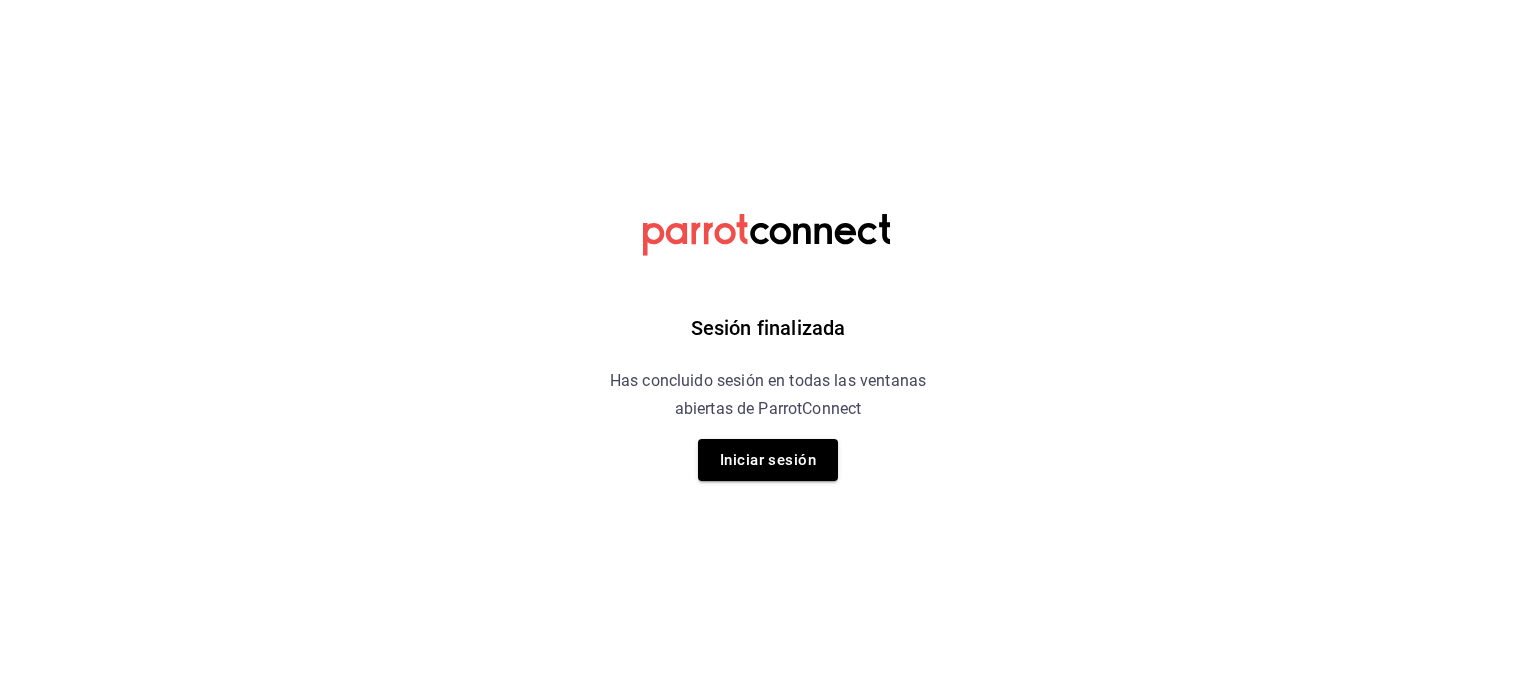 scroll, scrollTop: 0, scrollLeft: 0, axis: both 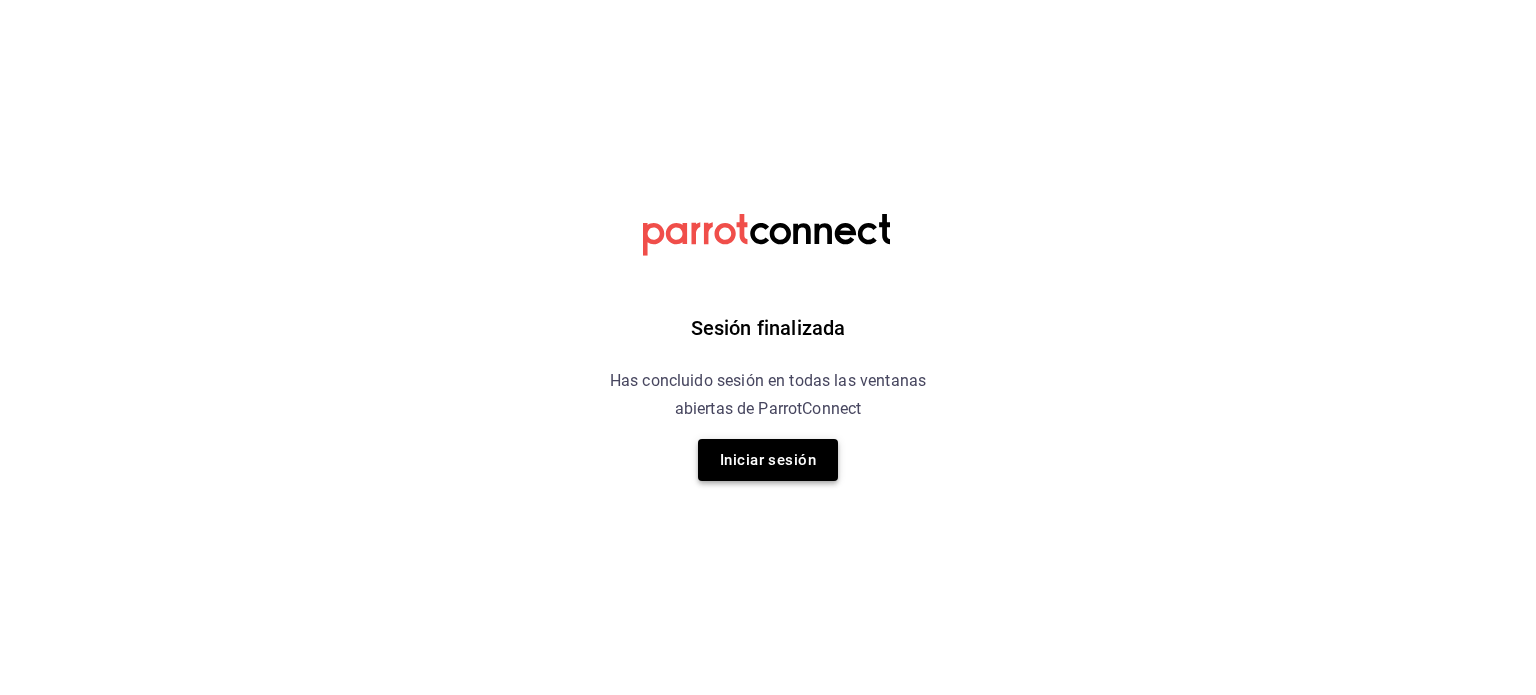 click on "Iniciar sesión" at bounding box center (768, 460) 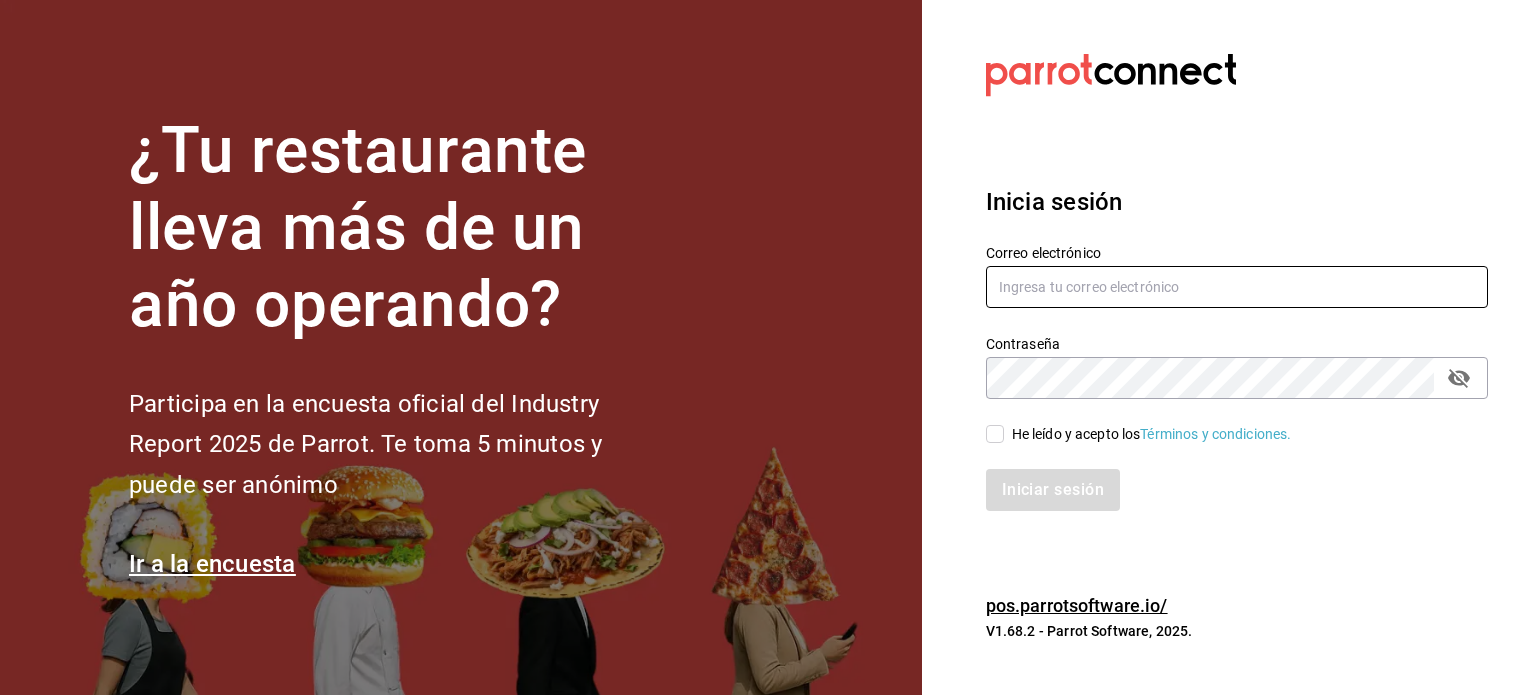 type on "multiuser@pickup.com" 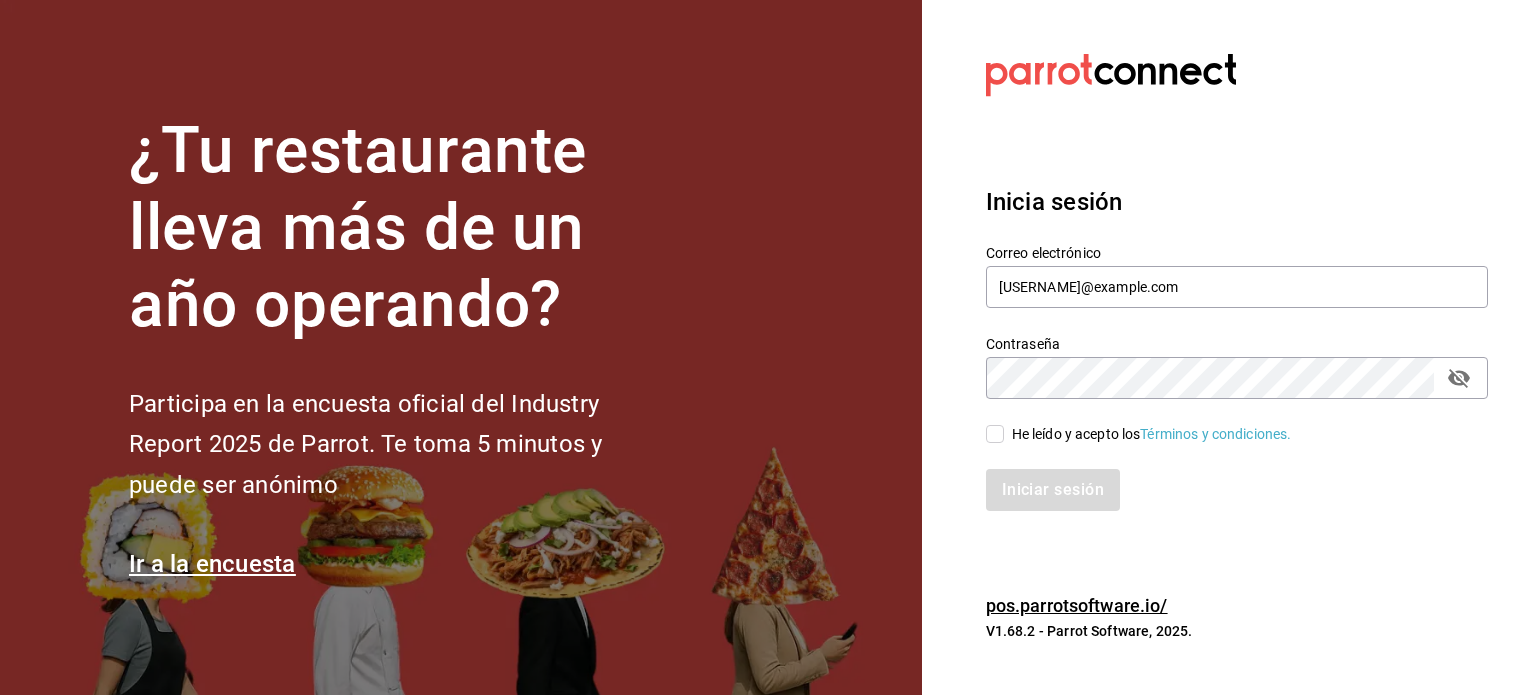 click on "He leído y acepto los  Términos y condiciones." at bounding box center [995, 434] 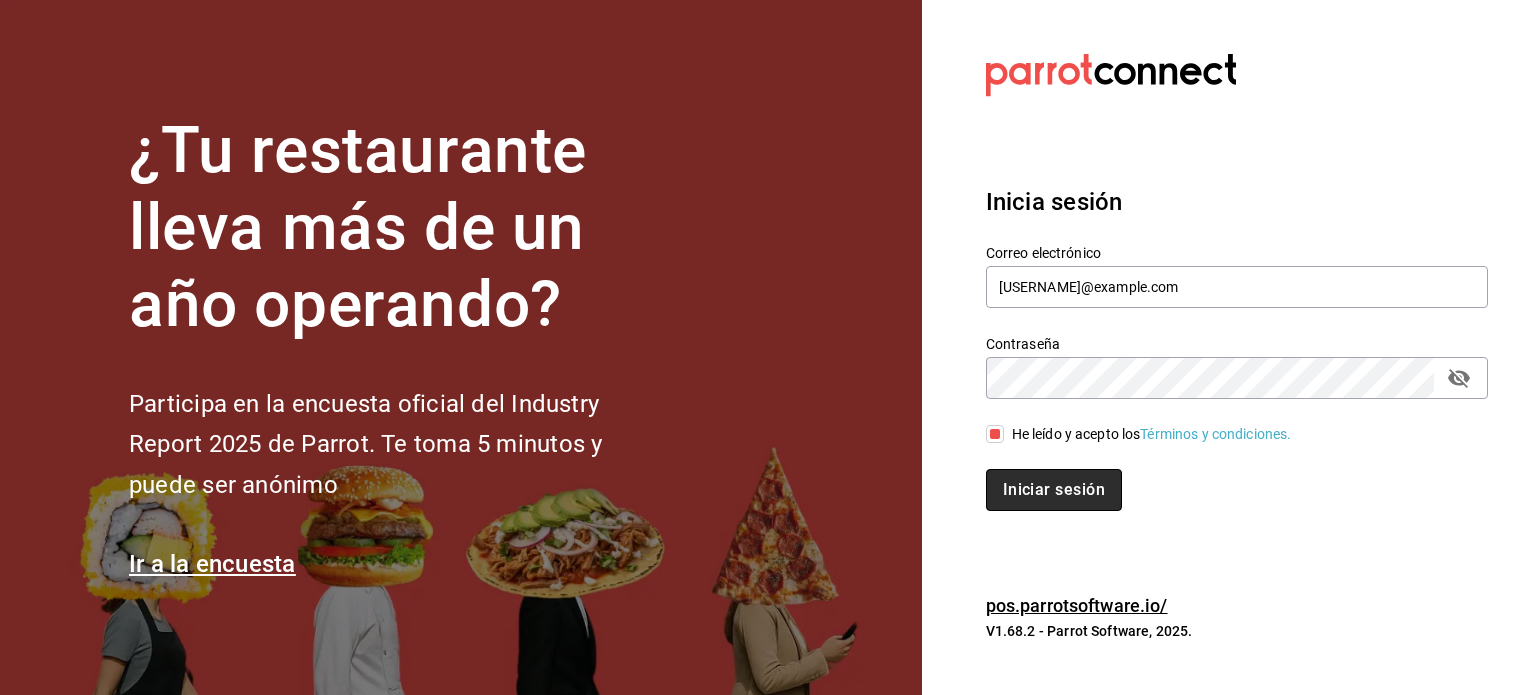 click on "Iniciar sesión" at bounding box center [1054, 490] 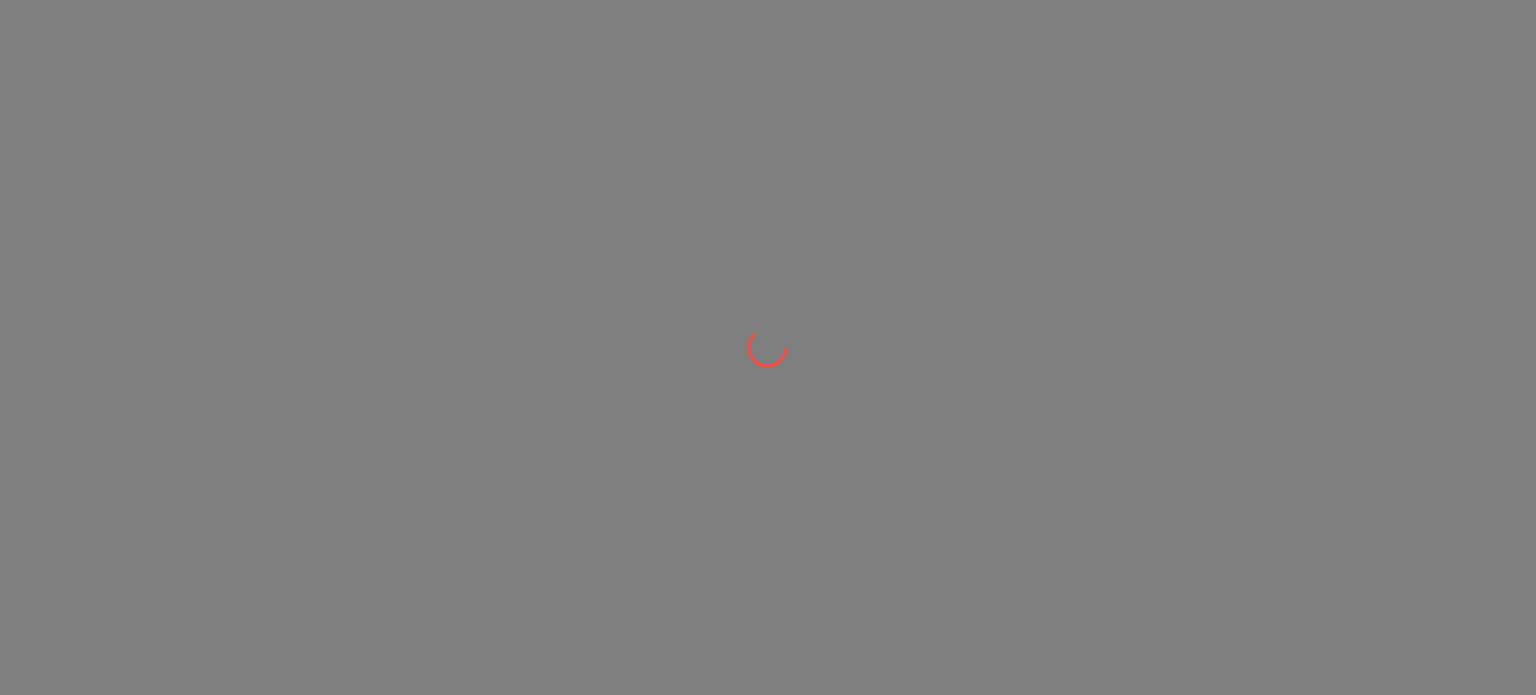 scroll, scrollTop: 0, scrollLeft: 0, axis: both 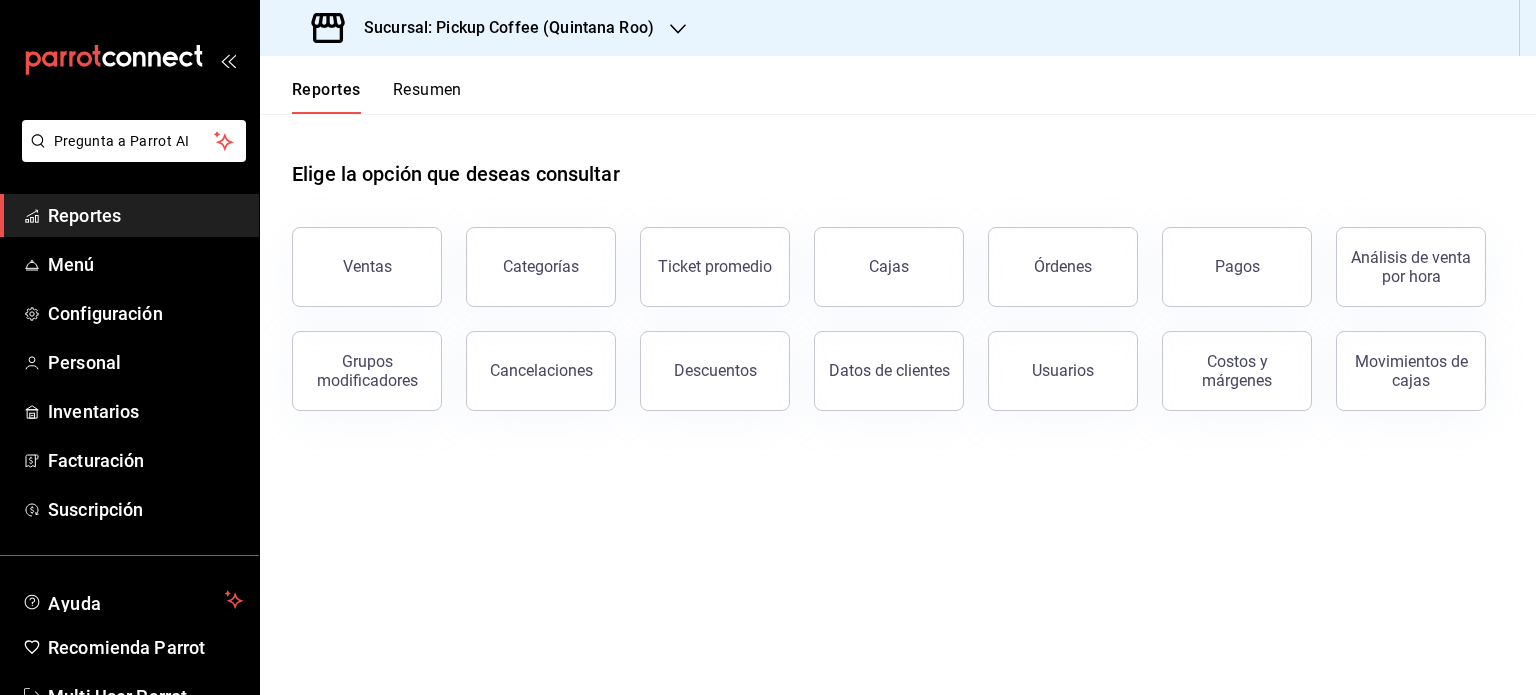 click on "Resumen" at bounding box center (427, 97) 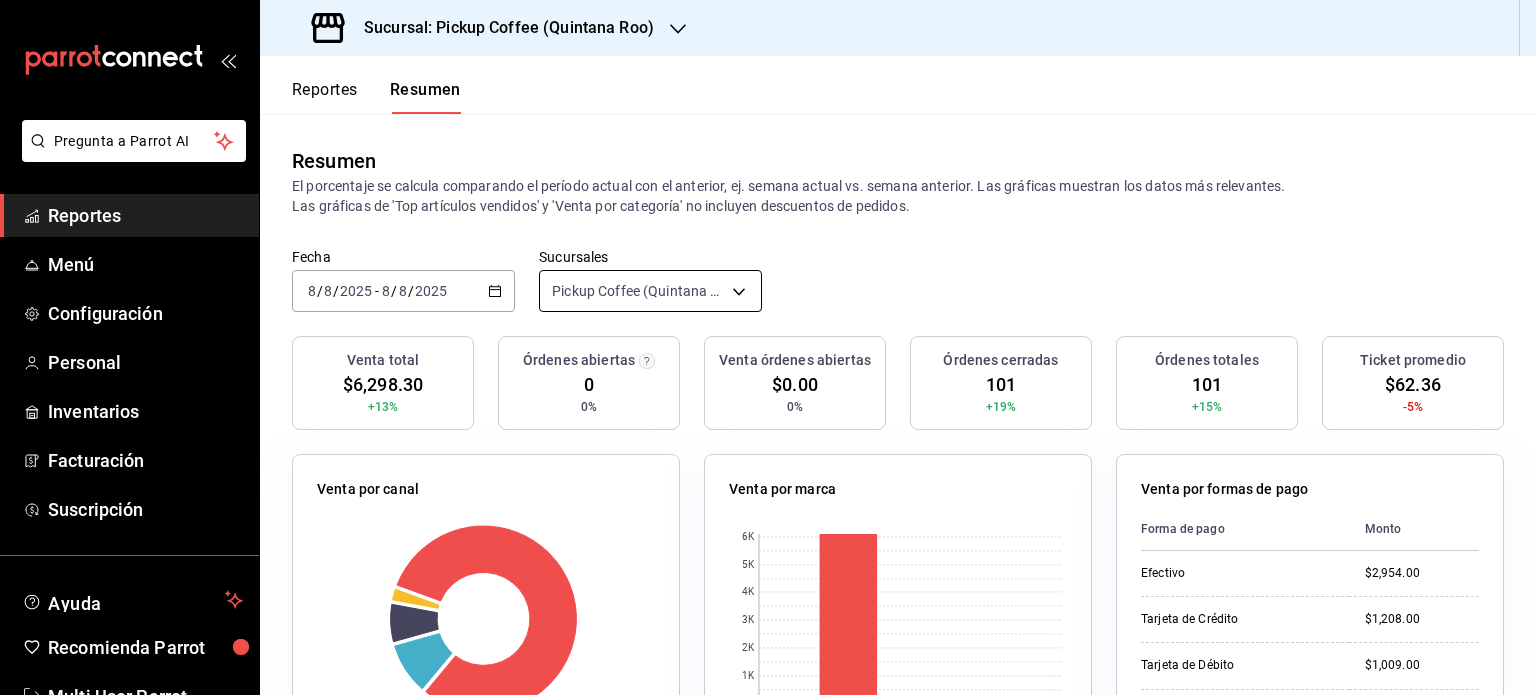 click on "Sucursal: Pickup Coffee ([STATE]) Reportes Resumen Resumen El porcentaje se calcula comparando el período actual con el anterior, ej. semana actual vs. semana anterior. Las gráficas muestran los datos más relevantes.  Las gráficas de 'Top artículos vendidos' y 'Venta por categoría' no incluyen descuentos de pedidos. Fecha [DATE] [DATE] - [DATE] [DATE] Sucursales Pickup Coffee ([STATE]) [object Object] Venta total $6,298.30 +13% Órdenes abiertas 0 0% Venta órdenes abiertas $0.00 0% Órdenes cerradas 101 +19% Órdenes totales 101 +15% Ticket promedio $62.36 -5% Venta por canal Canal Porcentaje Monto Sucursal 82.1% $5,171.00 DiDi Food 9.15% $576.10 Rappi 6.74% $424.20 Uber Eats 2.02% $127.00 Venta por marca  0 1K 2K 3K 4K 5K 6K Marca Monto Pickup Coffee - Quintana Roo $6,096.30 $202.00 Monto   0" at bounding box center [768, 347] 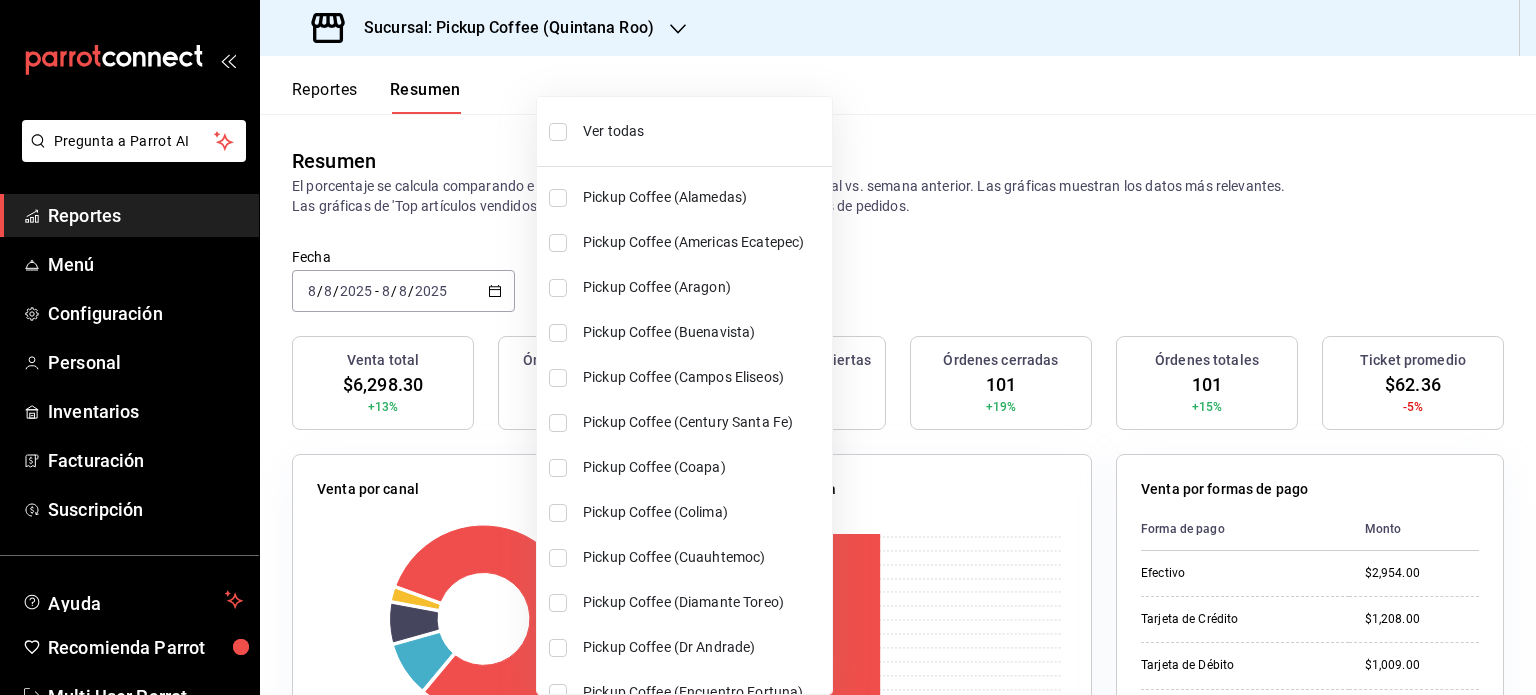 click on "Ver todas" at bounding box center [703, 131] 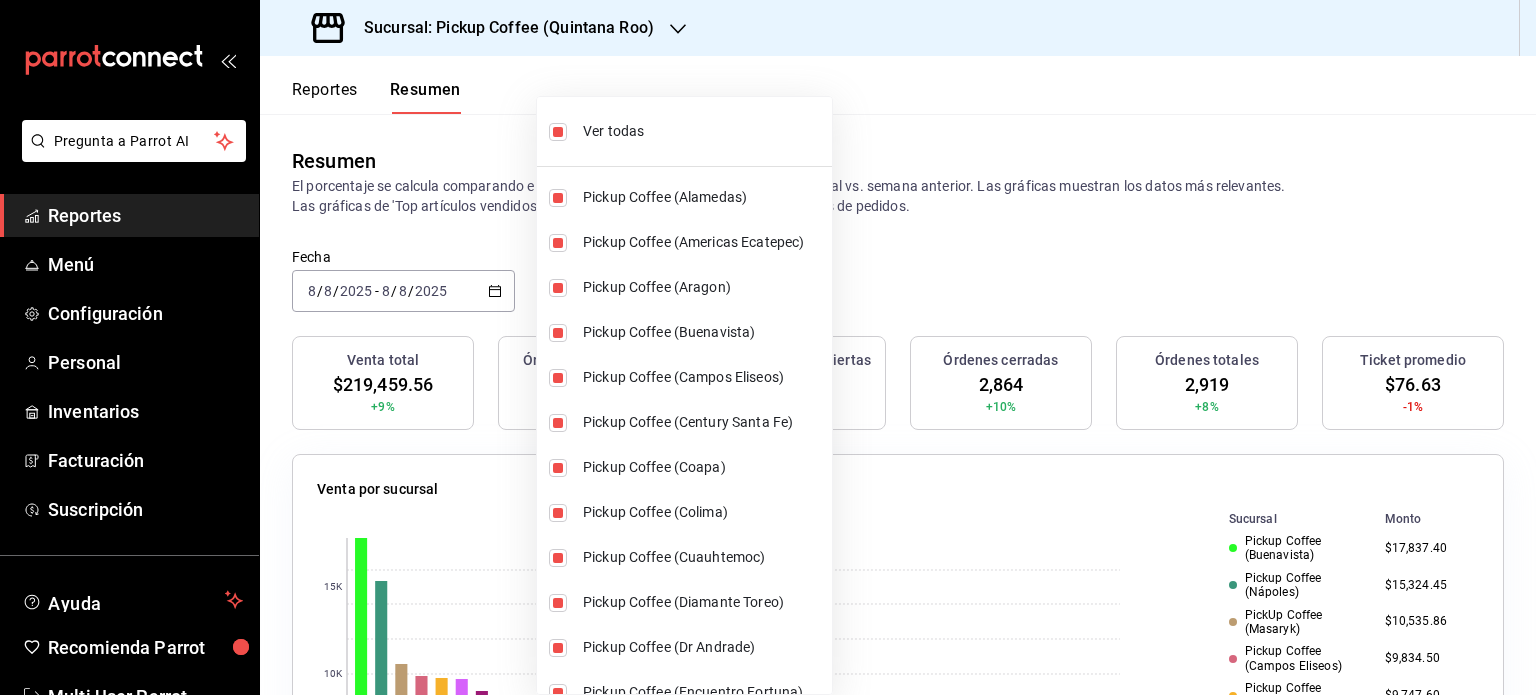 click at bounding box center (768, 347) 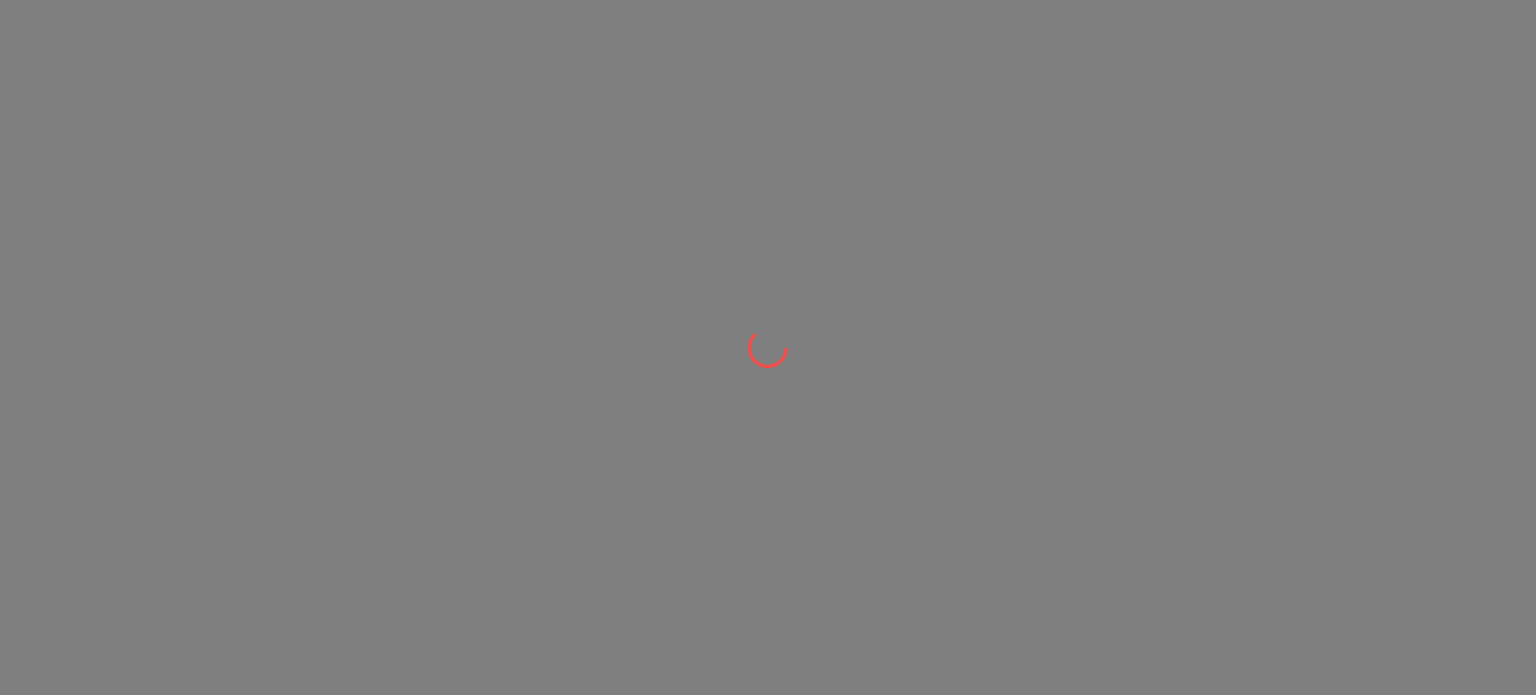 scroll, scrollTop: 0, scrollLeft: 0, axis: both 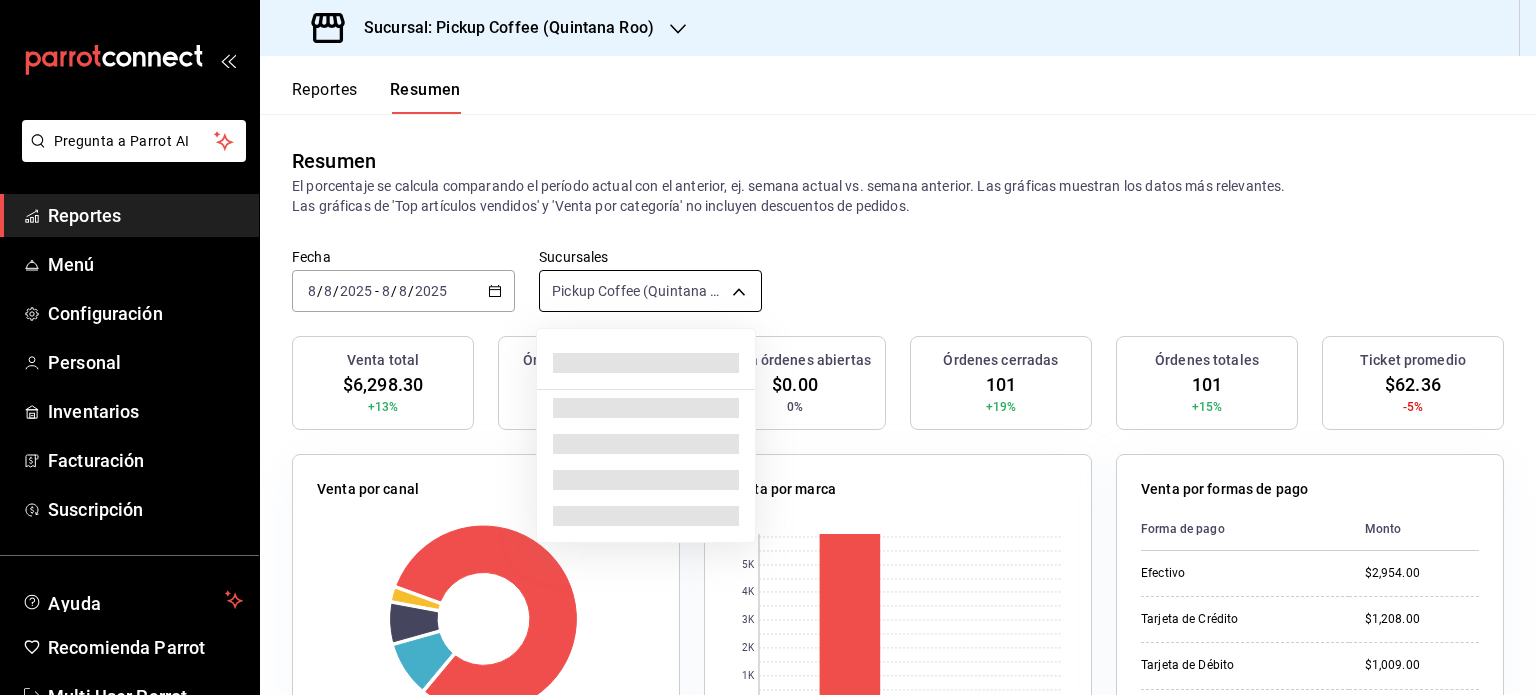 click on "Pregunta a Parrot AI Reportes   Menú   Configuración   Personal   Inventarios   Facturación   Suscripción   Ayuda Recomienda Parrot   Multi User Parrot   Sugerir nueva función   Sucursal: Pickup Coffee ([REGION]) Reportes Resumen Resumen El porcentaje se calcula comparando el período actual con el anterior, ej. semana actual vs. semana anterior. Las gráficas muestran los datos más relevantes.  Las gráficas de 'Top artículos vendidos' y 'Venta por categoría' no incluyen descuentos de pedidos. Fecha [DATE] [DATE] - [DATE] [DATE] Sucursales Pickup Coffee ([REGION]) [object Object] Venta total $[MONEY] +13% Órdenes abiertas 0 0% Venta órdenes abiertas $0.00 0% Órdenes cerradas 101 +19% Órdenes totales 101 +15% Ticket promedio $[MONEY] -5% Venta por canal Canal Porcentaje Monto Sucursal 82.1% $[MONEY] DiDi Food 9.15% $[MONEY] Rappi 6.74% $[MONEY] Uber Eats 2.02% $[MONEY] Venta por marca  0 1K 2K 3K 4K 5K 6K Marca Monto Pickup Coffee - [REGION] $[MONEY] $[MONEY] Monto   0" at bounding box center (768, 347) 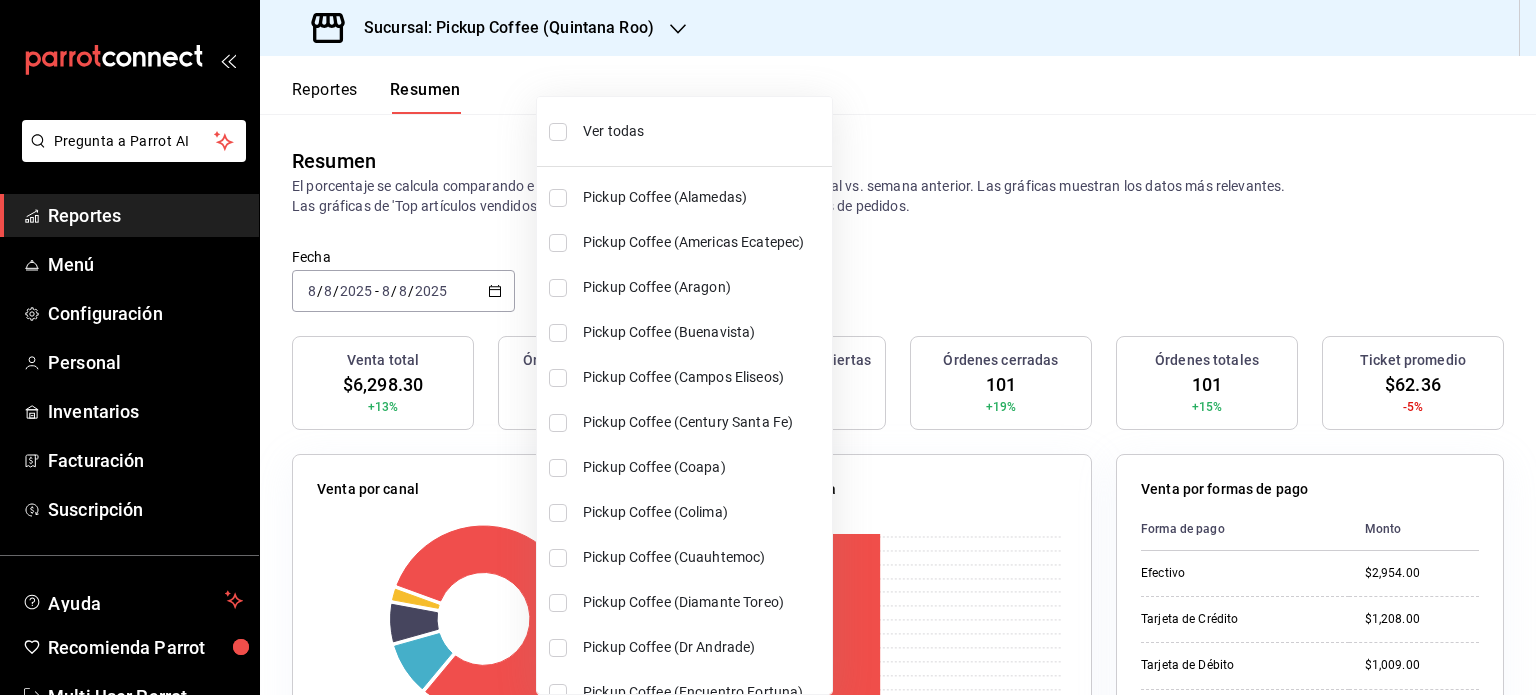 click on "Ver todas" at bounding box center [703, 131] 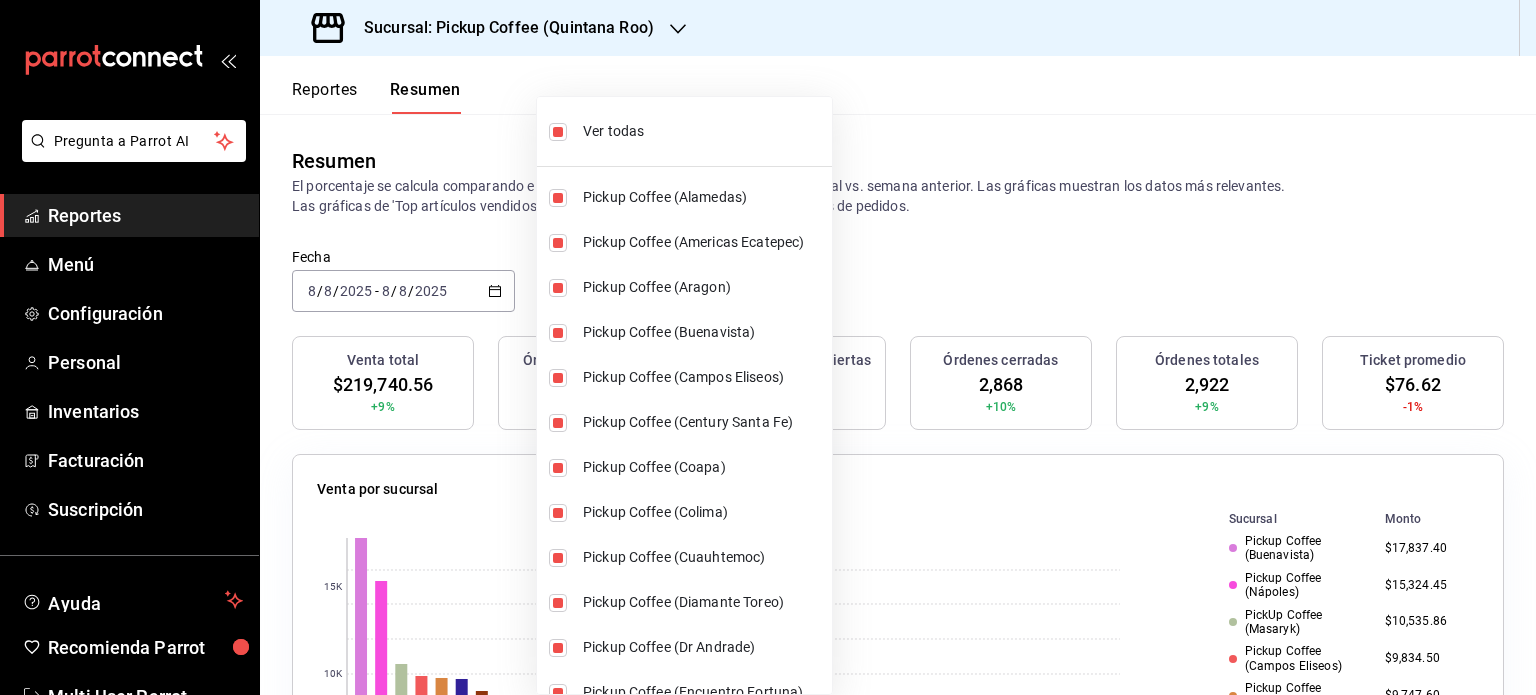 click at bounding box center (768, 347) 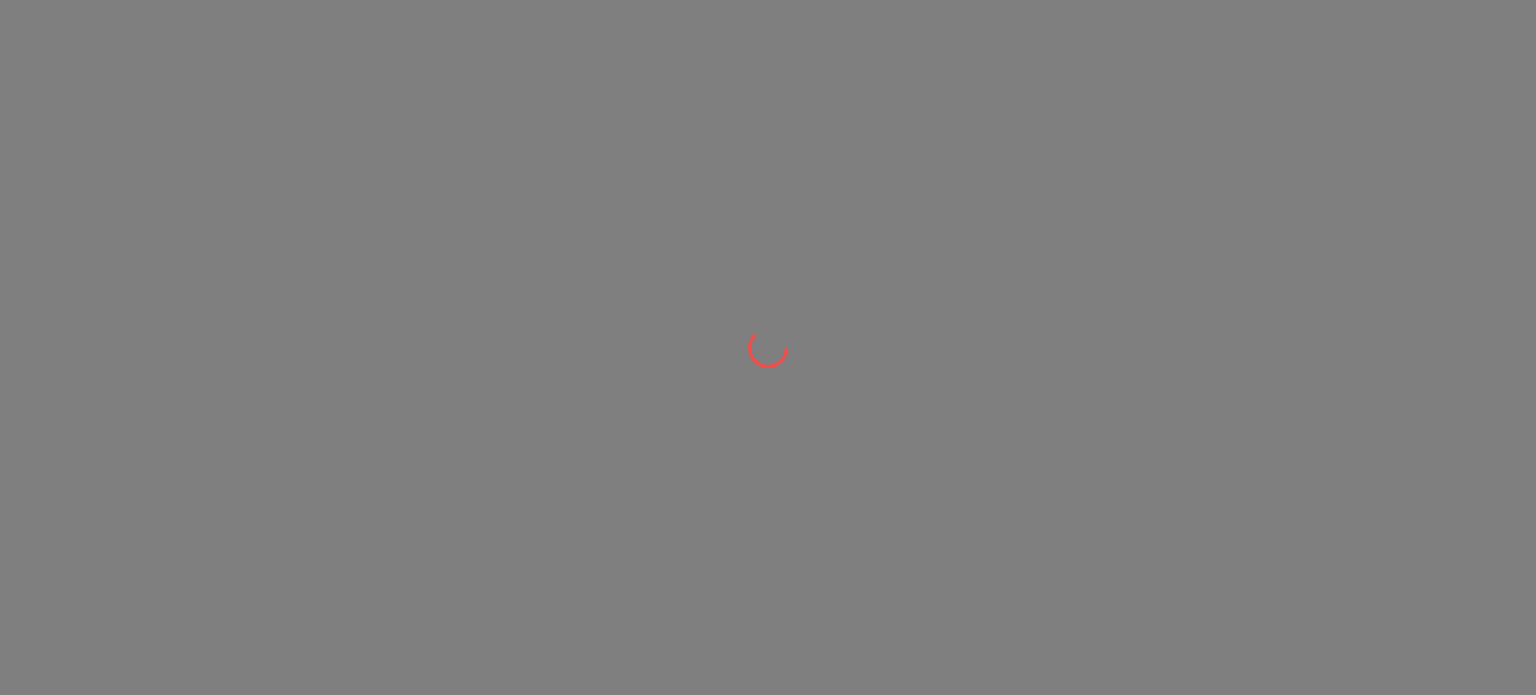 scroll, scrollTop: 0, scrollLeft: 0, axis: both 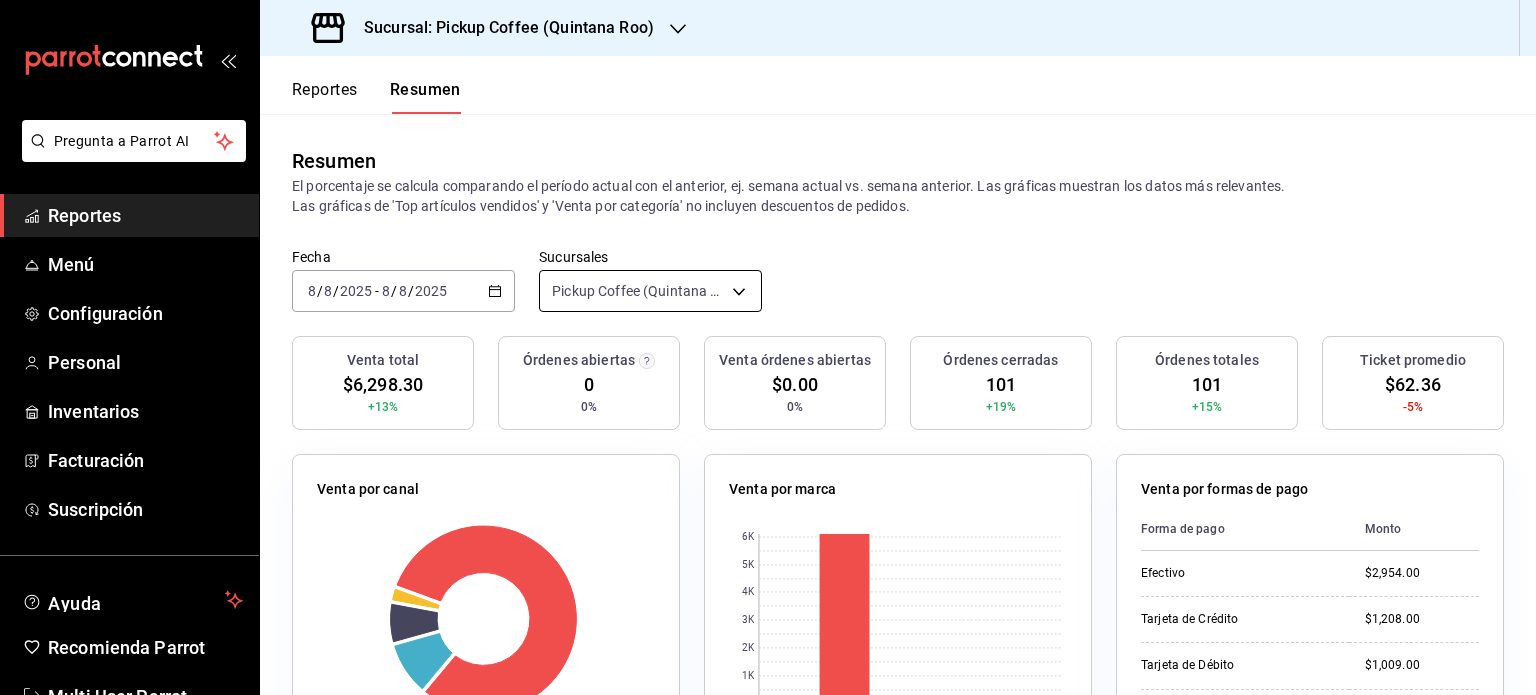 click on "Pregunta a Parrot AI Reportes   Menú   Configuración   Personal   Inventarios   Facturación   Suscripción   Ayuda Recomienda Parrot   Multi User Parrot   Sugerir nueva función   Sucursal: Pickup Coffee ([REGION]) Reportes Resumen Resumen El porcentaje se calcula comparando el período actual con el anterior, ej. semana actual vs. semana anterior. Las gráficas muestran los datos más relevantes.  Las gráficas de 'Top artículos vendidos' y 'Venta por categoría' no incluyen descuentos de pedidos. Fecha [DATE] [DATE] - [DATE] [DATE] Sucursales Pickup Coffee ([REGION]) [object Object] Venta total $[MONEY] +13% Órdenes abiertas 0 0% Venta órdenes abiertas $0.00 0% Órdenes cerradas 101 +19% Órdenes totales 101 +15% Ticket promedio $[MONEY] -5% Venta por canal Canal Porcentaje Monto Sucursal 82.1% $[MONEY] DiDi Food 9.15% $[MONEY] Rappi 6.74% $[MONEY] Uber Eats 2.02% $[MONEY] Venta por marca  0 1K 2K 3K 4K 5K 6K Marca Monto Pickup Coffee - [REGION] $[MONEY] $[MONEY] Monto   0" at bounding box center (768, 347) 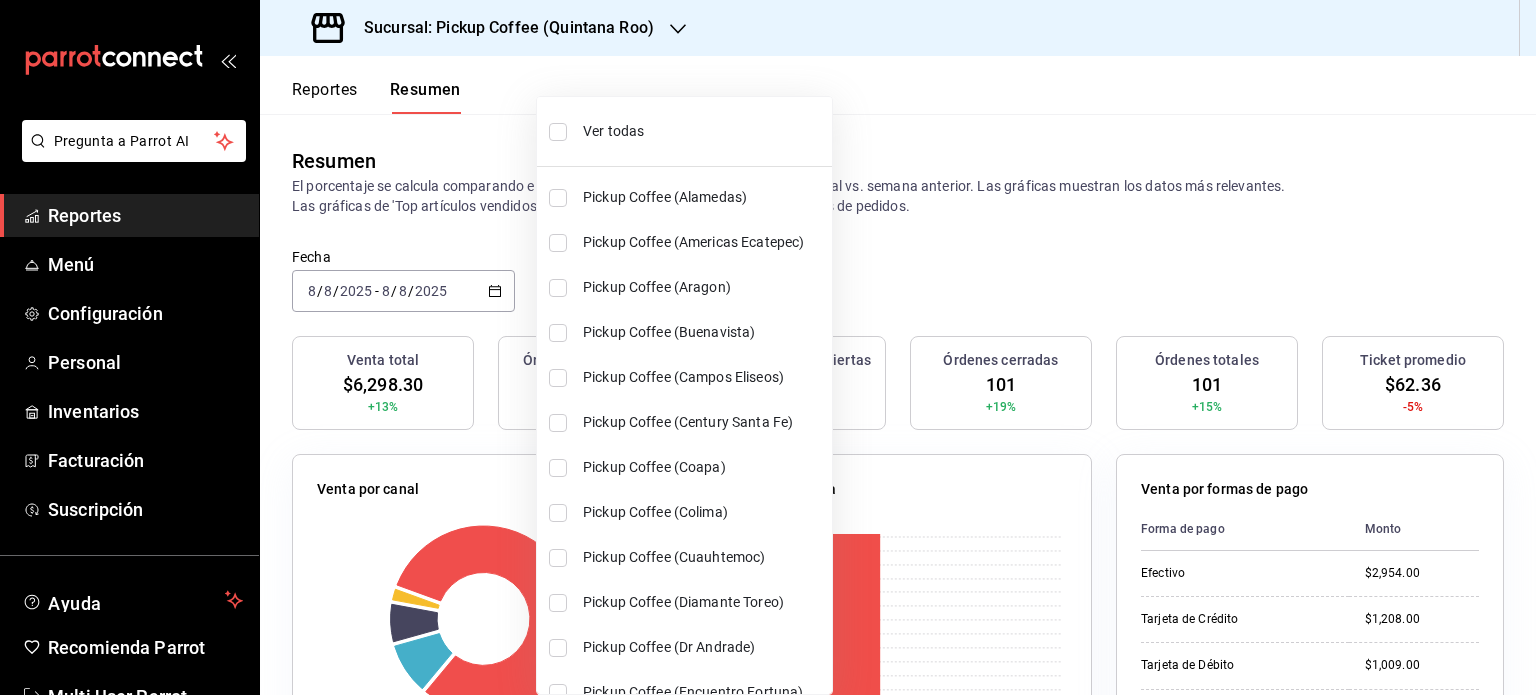 click on "Ver todas" at bounding box center (684, 131) 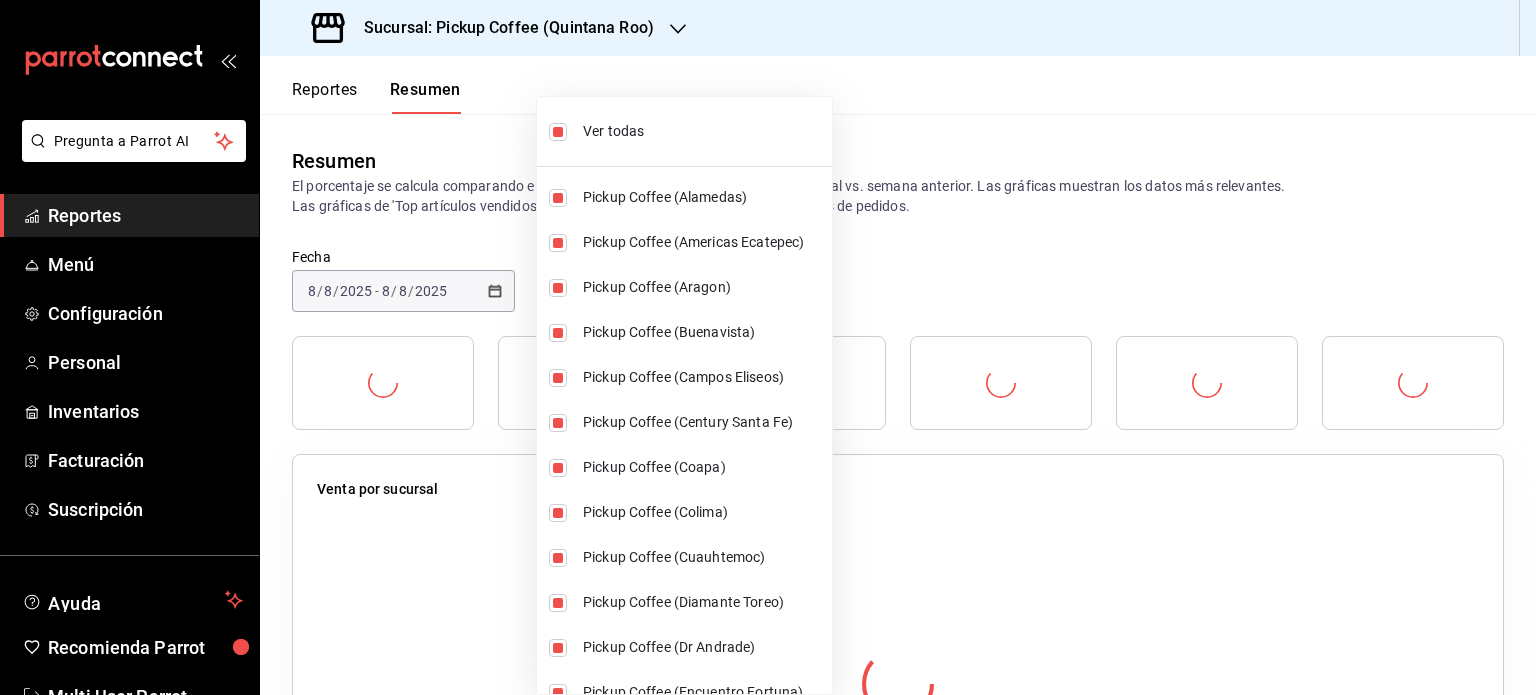type on "[object Object],[object Object],[object Object],[object Object],[object Object],[object Object],[object Object],[object Object],[object Object],[object Object],[object Object],[object Object],[object Object],[object Object],[object Object],[object Object],[object Object],[object Object],[object Object],[object Object],[object Object],[object Object],[object Object],[object Object],[object Object],[object Object],[object Object],[object Object],[object Object],[object Object],[object Object],[object Object],[object Object],[object Object],[object Object],[object Object],[object Object],[object Object]" 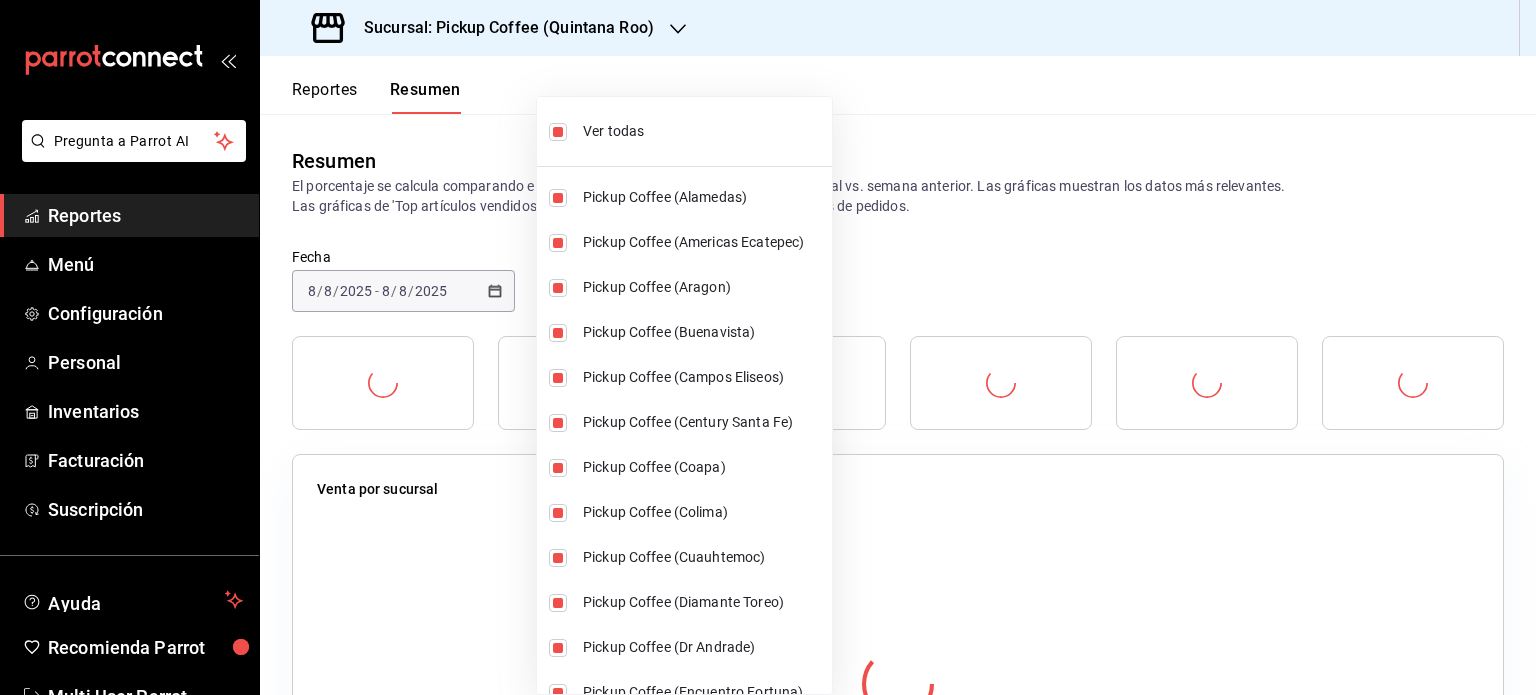 checkbox on "true" 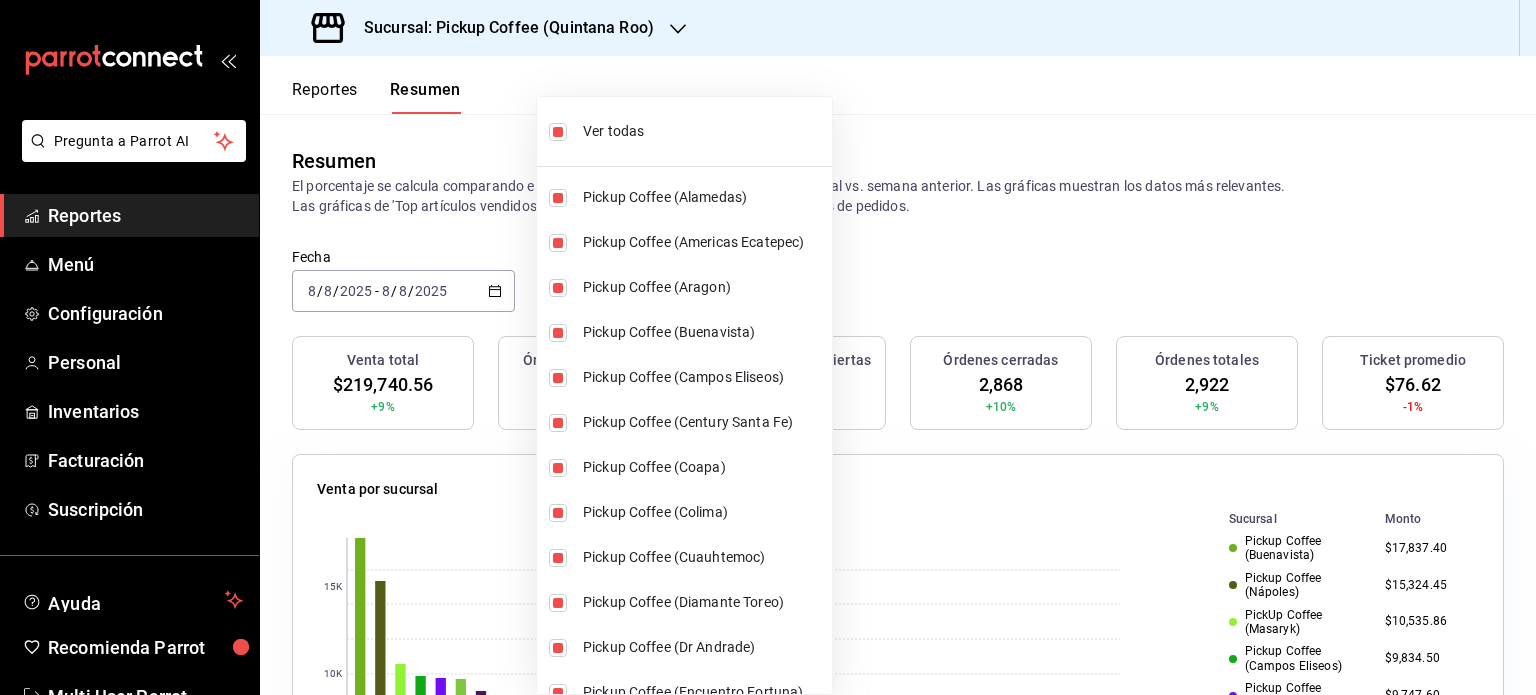 click at bounding box center [768, 347] 